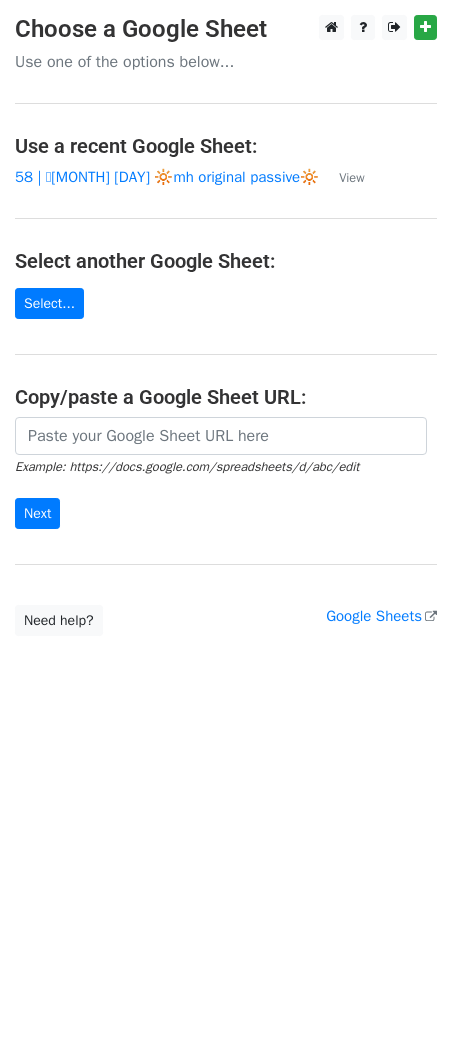 scroll, scrollTop: 0, scrollLeft: 0, axis: both 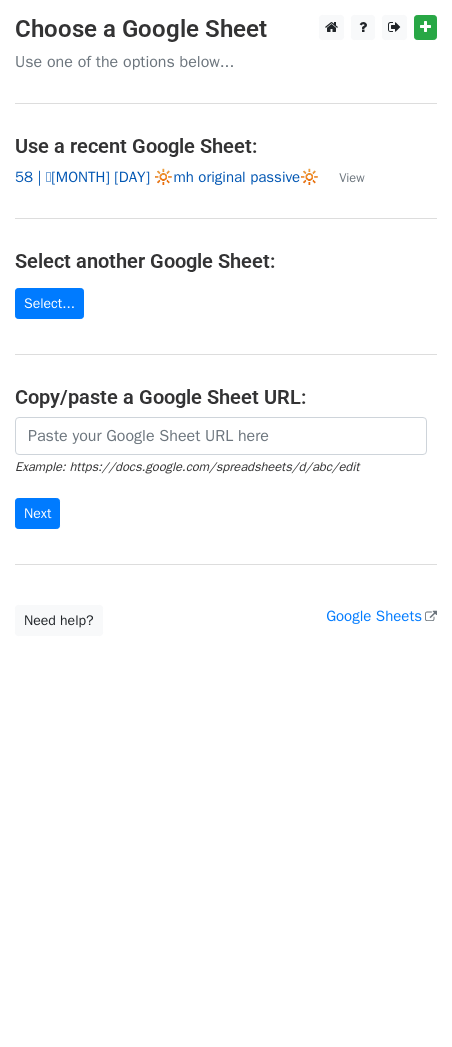 click on "58 | 🩵[MONTH] [DAY] 🔆mh original passive🔆" at bounding box center (167, 177) 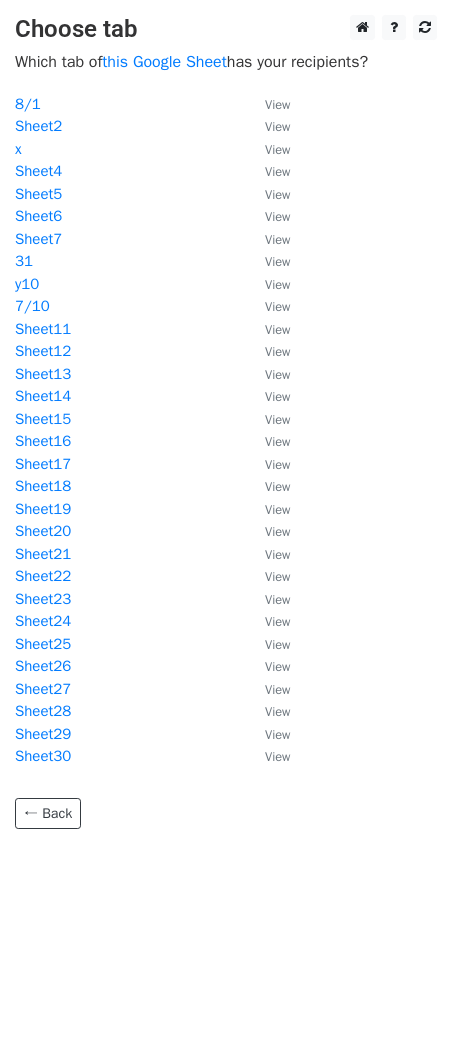 scroll, scrollTop: 0, scrollLeft: 0, axis: both 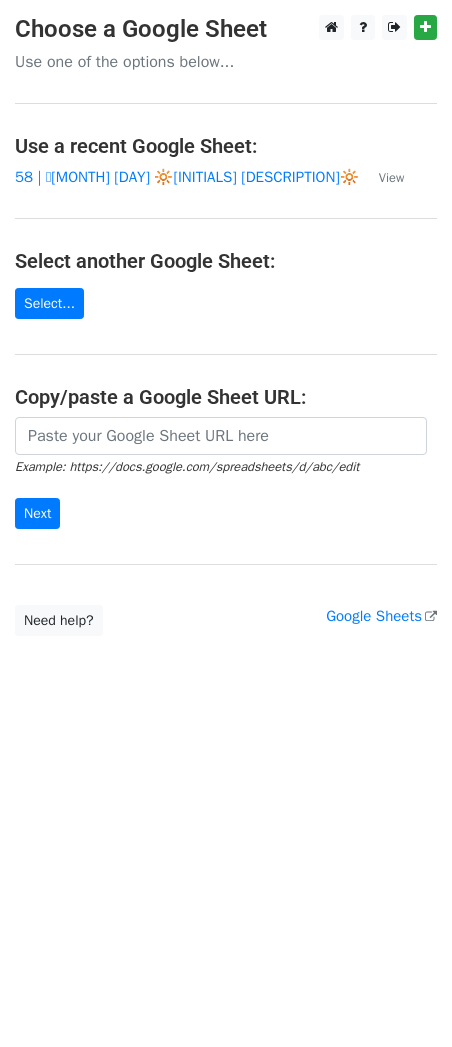 click on "Choose a Google Sheet
Use one of the options below...
Use a recent Google Sheet:
58 | 🩵JULY 10 🔆mh original passive🔆
View
Select another Google Sheet:
Select...
Copy/paste a Google Sheet URL:
Example:
https://docs.google.com/spreadsheets/d/abc/edit
Next
Google Sheets
Need help?
Help
×
Why do I need to copy/paste a Google Sheet URL?
Normally, MergeMail would show you a list of your Google Sheets to choose from, but because you didn't allow MergeMail access to your Google Drive, it cannot show you a list of your Google Sheets. You can read more about permissions in our  support pages .
If you'd like to see a list of your Google Sheets, you'll need to  sign out of MergeMail  and then sign back in and allow access to your Google Drive.
Are your recipients in a CSV or Excel file?
Import your CSV or Excel file into a Google Sheet  then try again.
," at bounding box center (226, 325) 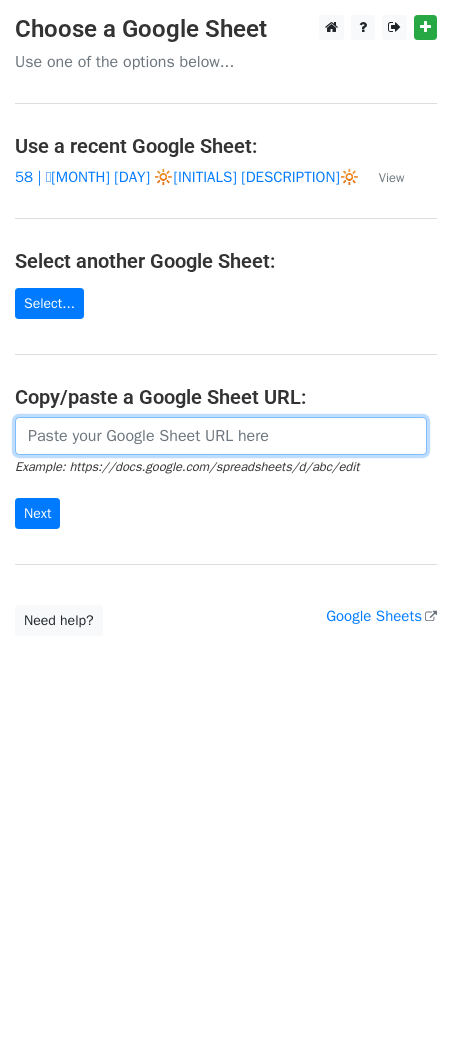 click at bounding box center [221, 436] 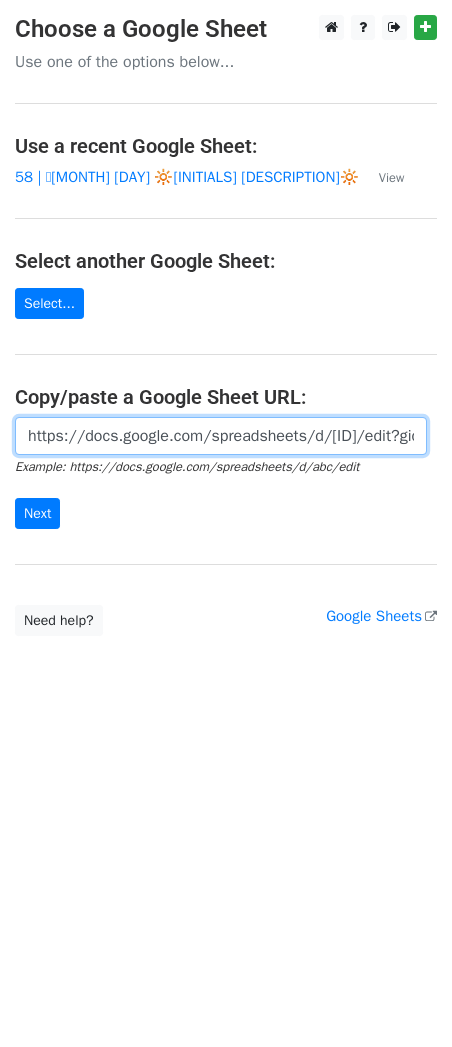 scroll, scrollTop: 0, scrollLeft: 607, axis: horizontal 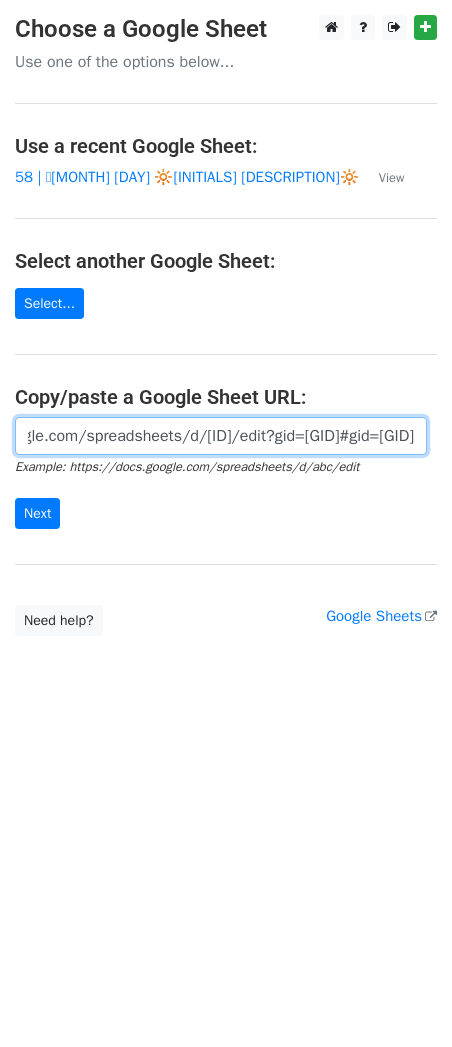 type on "https://docs.google.com/spreadsheets/d/1RINtLZP_Ht5LPByA4VulIpnIUgNpT-cq9BdQGeh2WH0/edit?gid=1204872877#gid=1204872877" 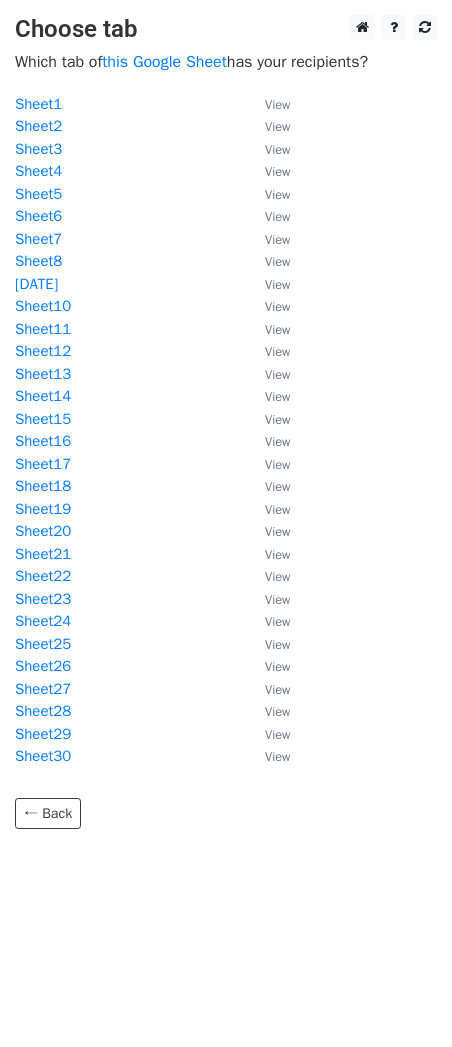 scroll, scrollTop: 0, scrollLeft: 0, axis: both 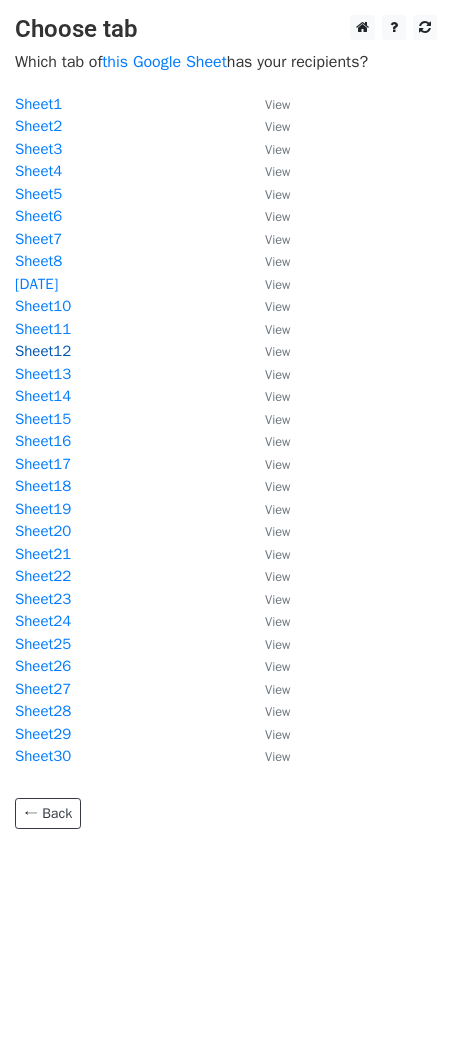 click on "Sheet12" at bounding box center [43, 351] 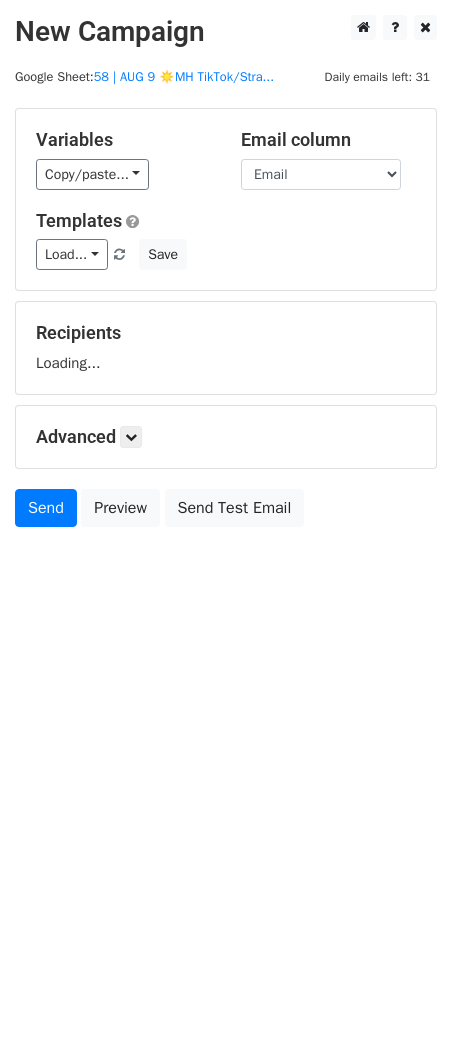 scroll, scrollTop: 0, scrollLeft: 0, axis: both 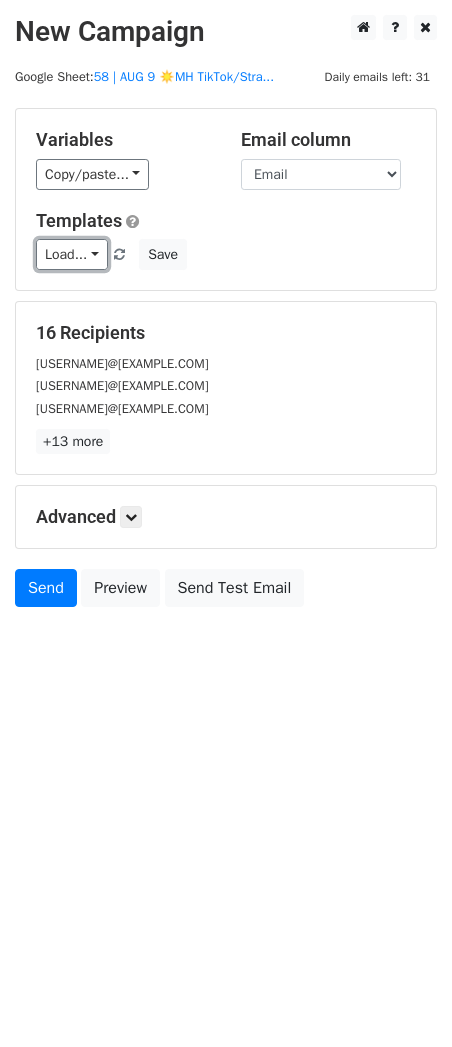click on "Load..." at bounding box center [72, 254] 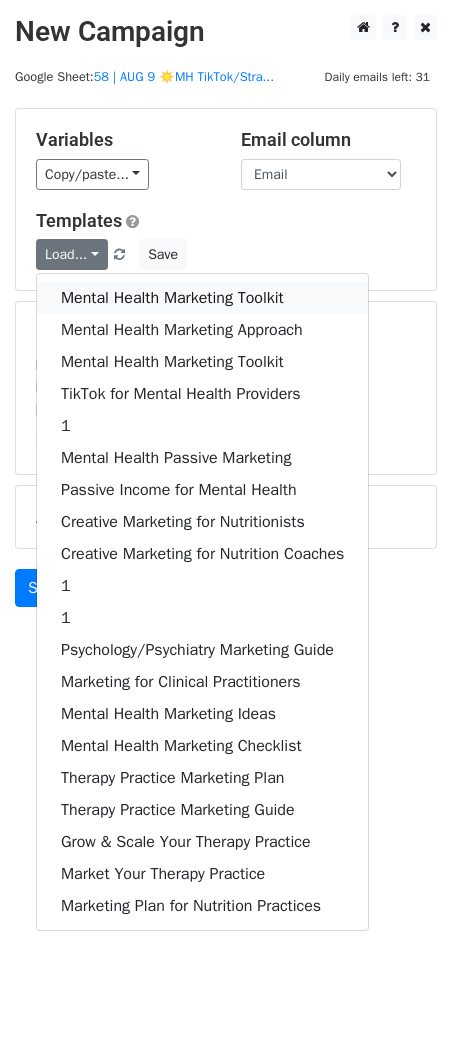 click on "Mental Health Marketing Toolkit" at bounding box center [202, 298] 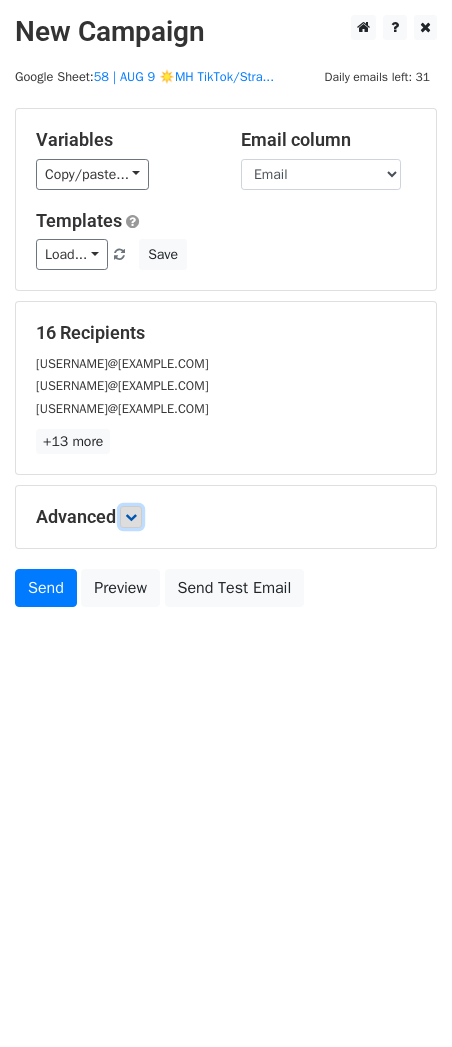 click at bounding box center [131, 517] 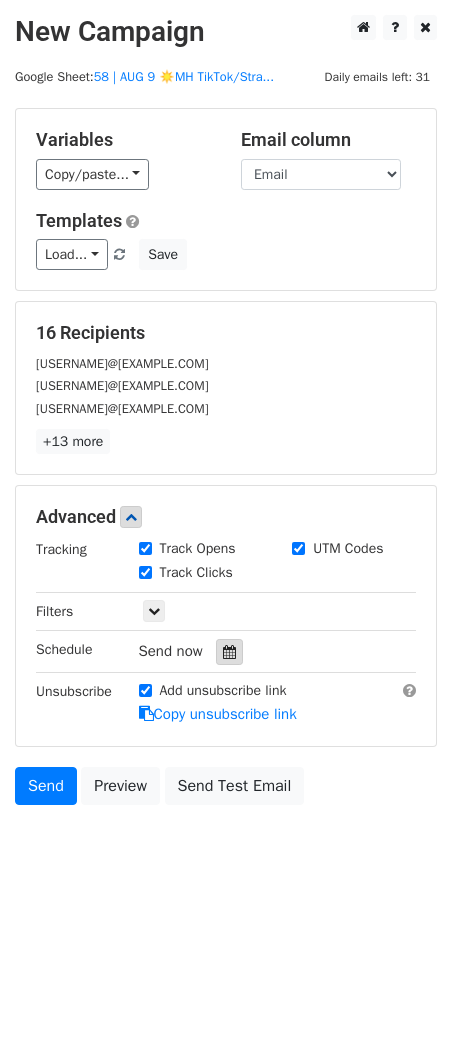 click at bounding box center [229, 652] 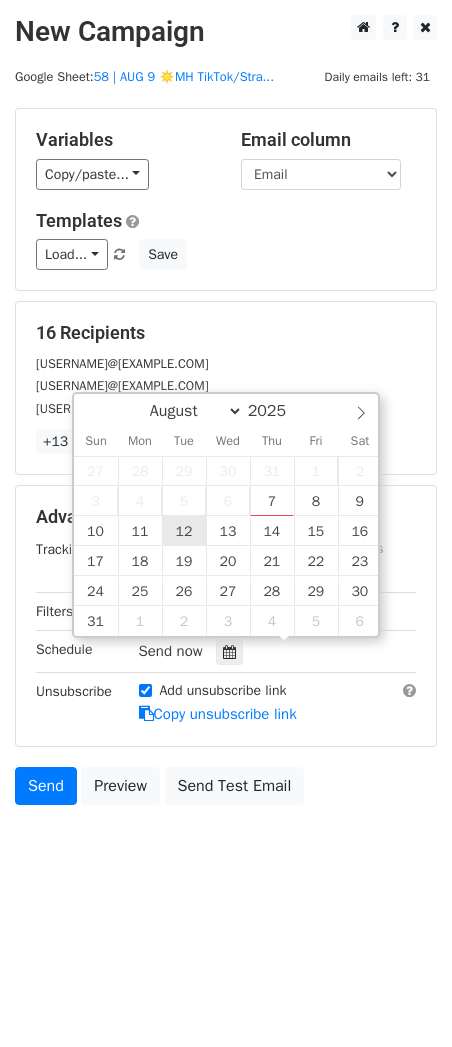 type on "2025-08-12 12:00" 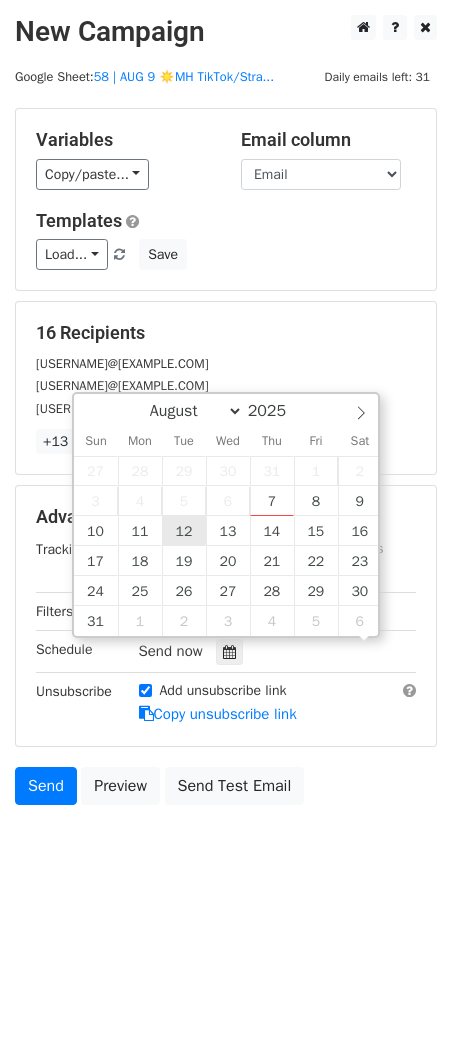 scroll, scrollTop: 0, scrollLeft: 0, axis: both 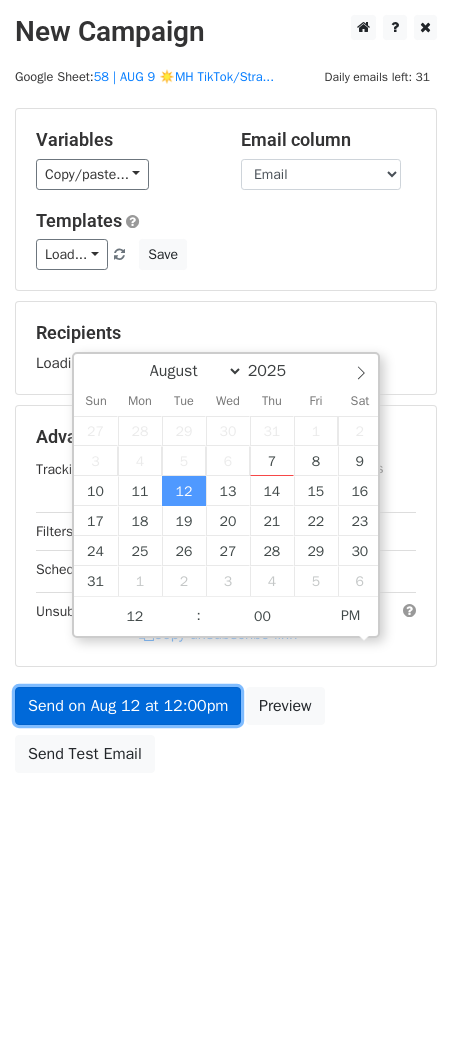 click on "Send on Aug 12 at 12:00pm" at bounding box center [128, 706] 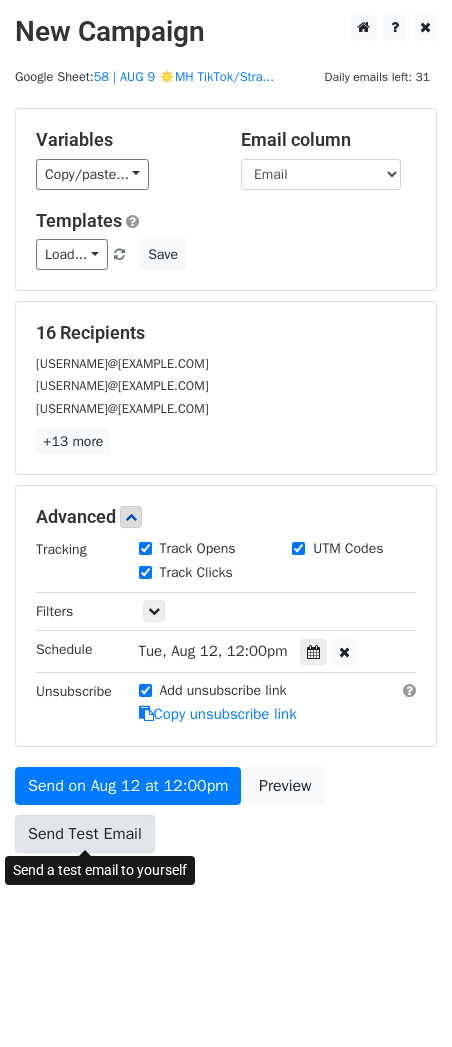 click on "Send Test Email" at bounding box center (85, 834) 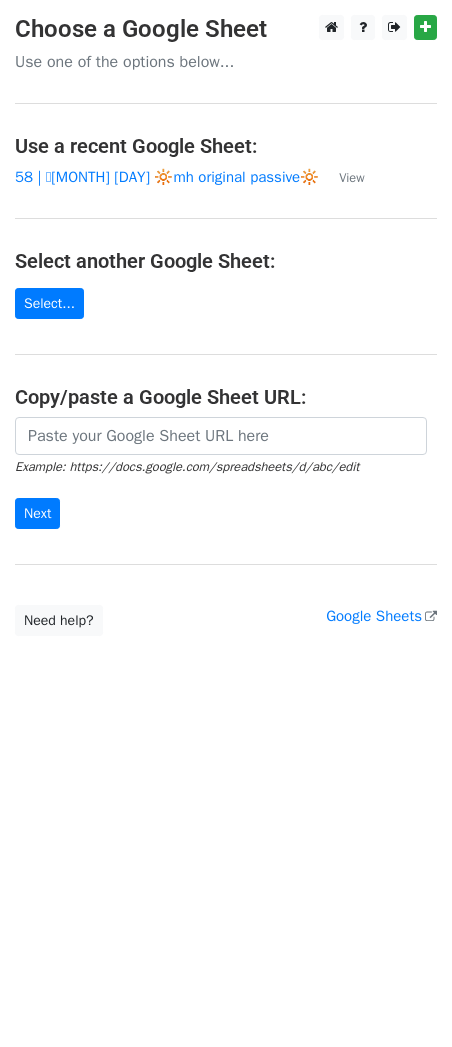 scroll, scrollTop: 0, scrollLeft: 0, axis: both 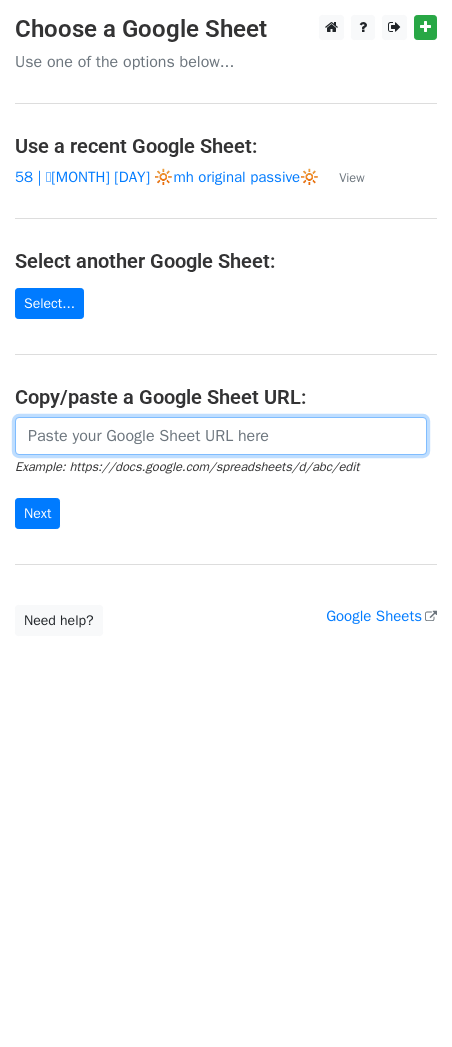 click at bounding box center [221, 436] 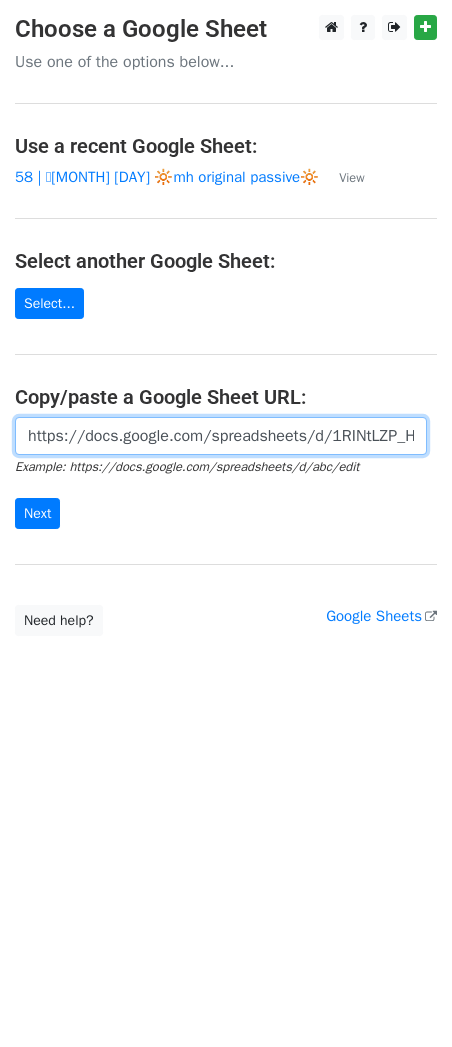 scroll, scrollTop: 0, scrollLeft: 607, axis: horizontal 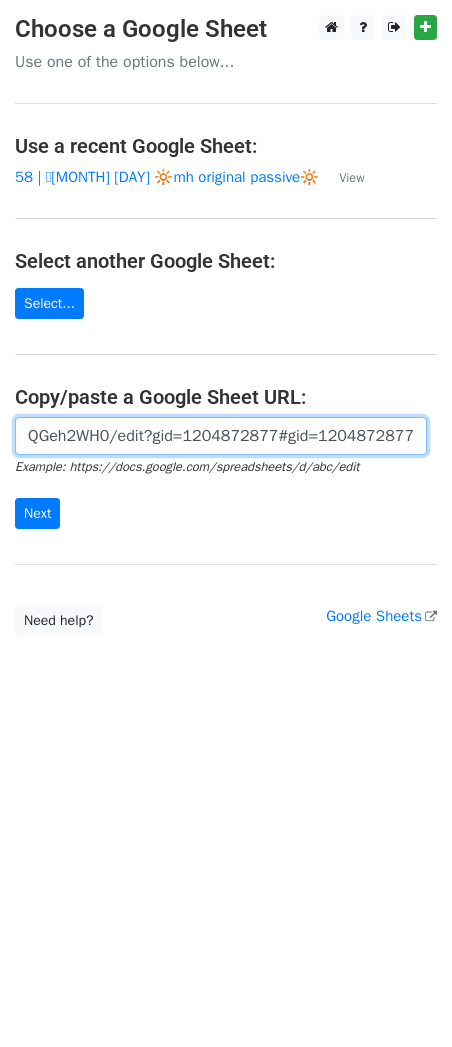 type on "https://docs.google.com/spreadsheets/d/1RINtLZP_Ht5LPByA4VulIpnIUgNpT-cq9BdQGeh2WH0/edit?gid=1204872877#gid=1204872877" 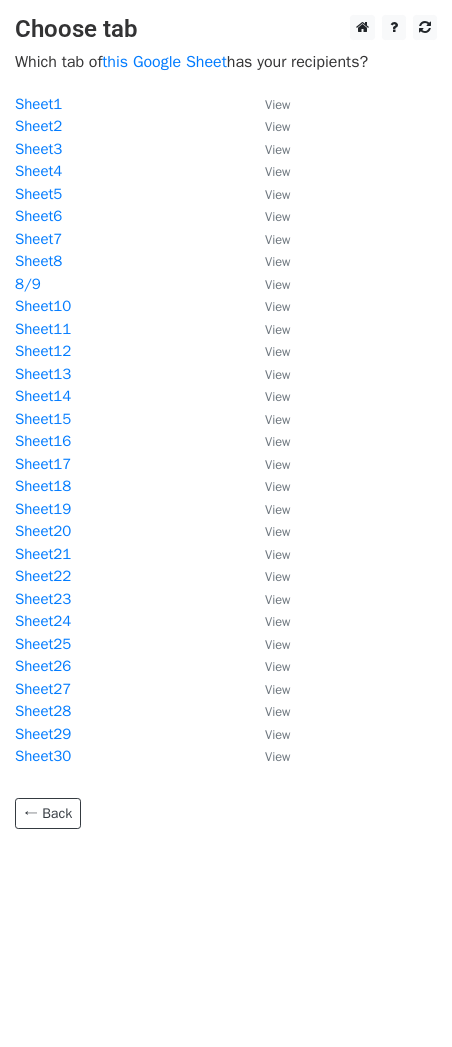 scroll, scrollTop: 0, scrollLeft: 0, axis: both 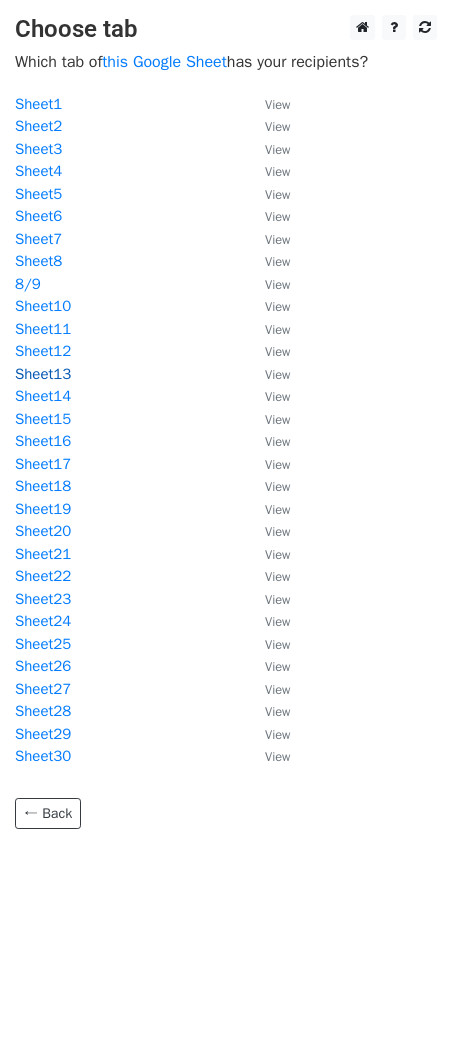 click on "Sheet13" at bounding box center [43, 374] 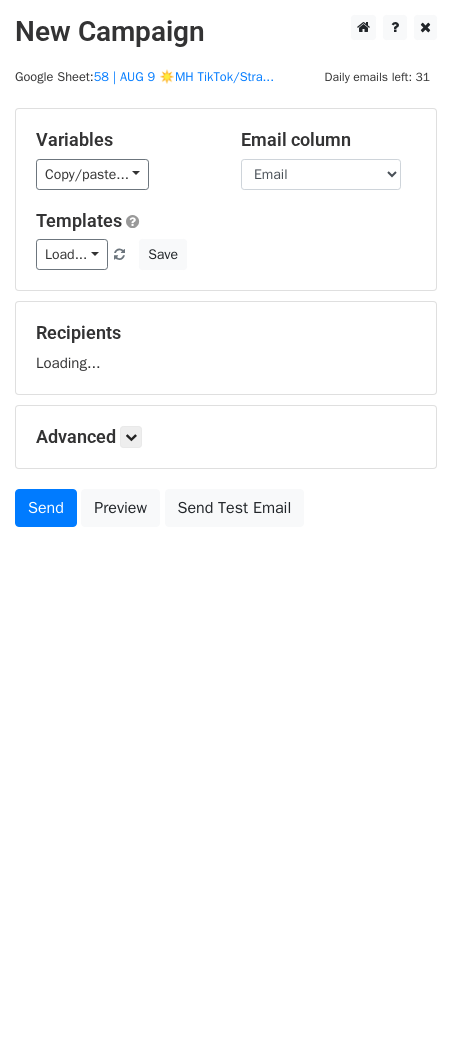 scroll, scrollTop: 0, scrollLeft: 0, axis: both 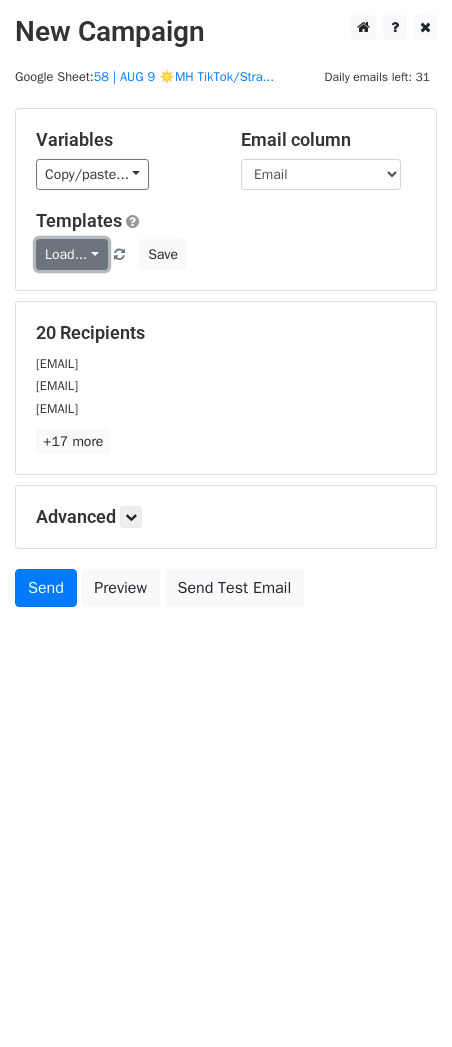 click on "Load..." at bounding box center (72, 254) 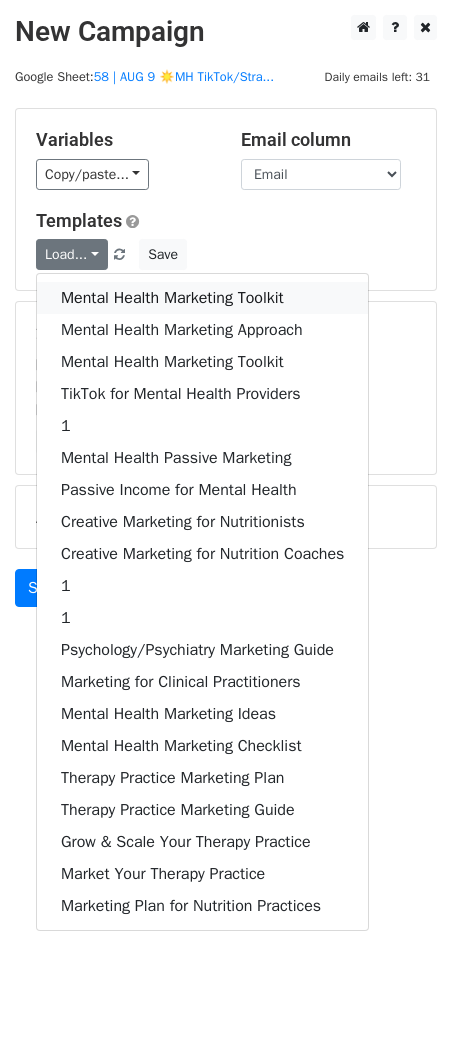 click on "Mental Health Marketing Toolkit" at bounding box center [202, 298] 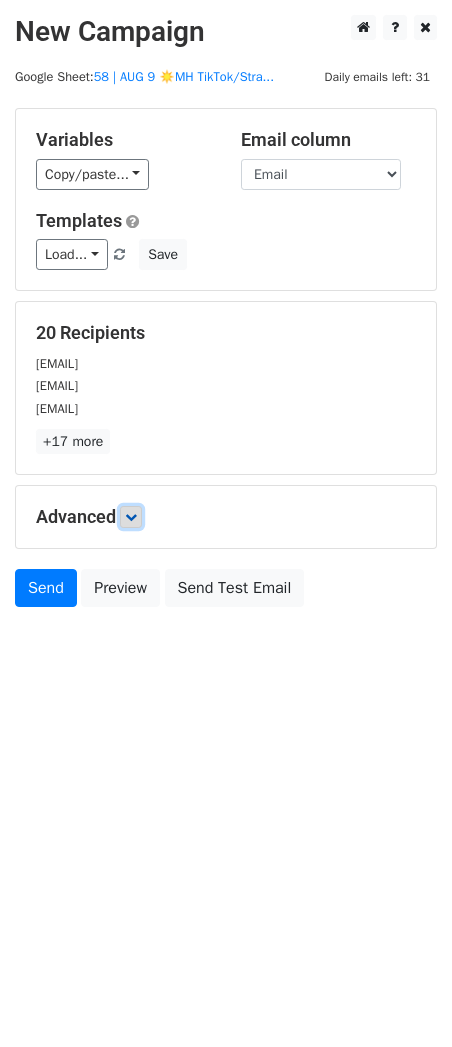 click at bounding box center [131, 517] 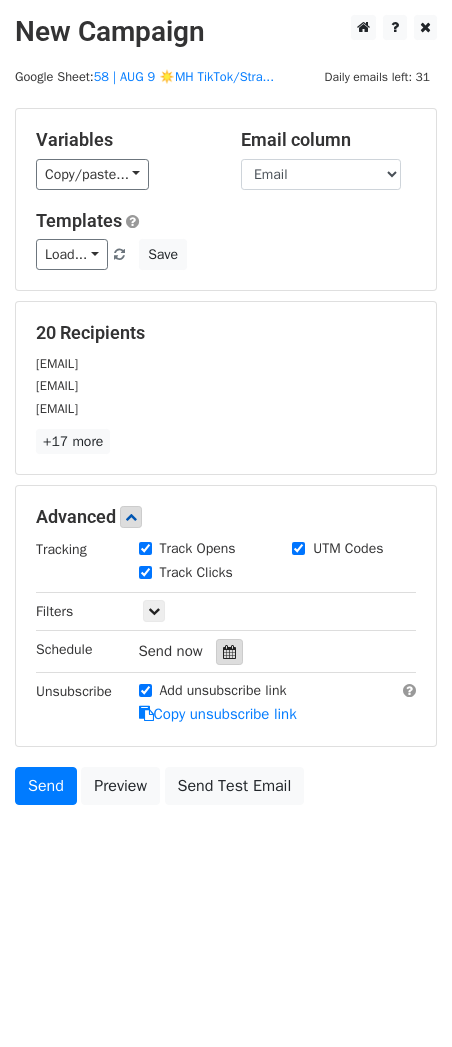 click at bounding box center (229, 652) 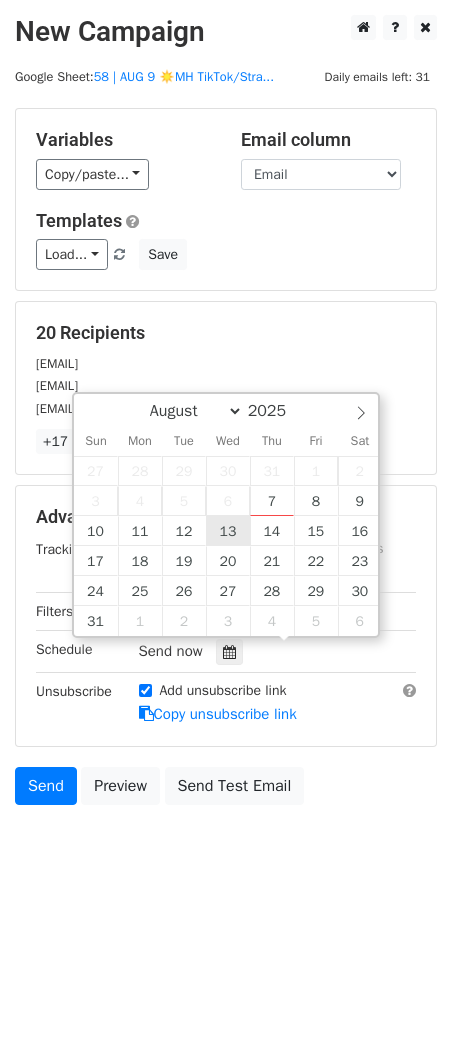 type on "2025-08-13 12:00" 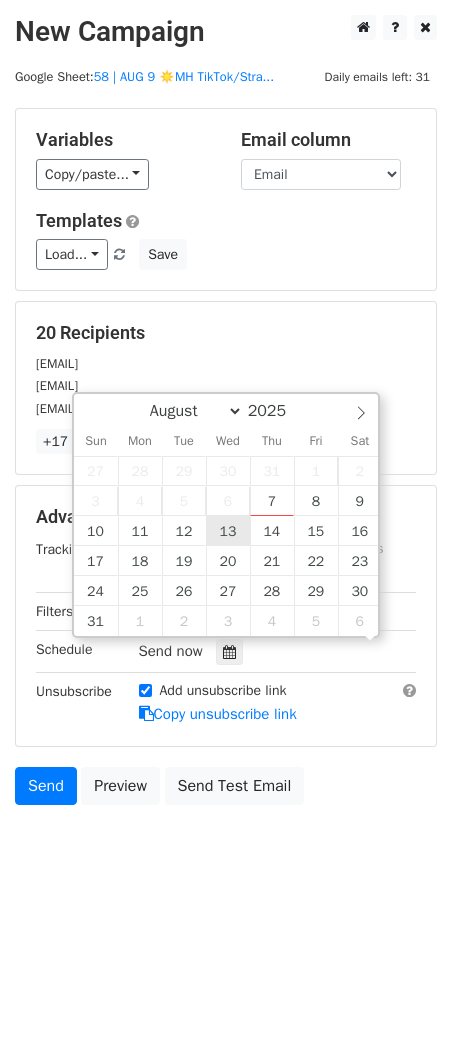 scroll, scrollTop: 0, scrollLeft: 0, axis: both 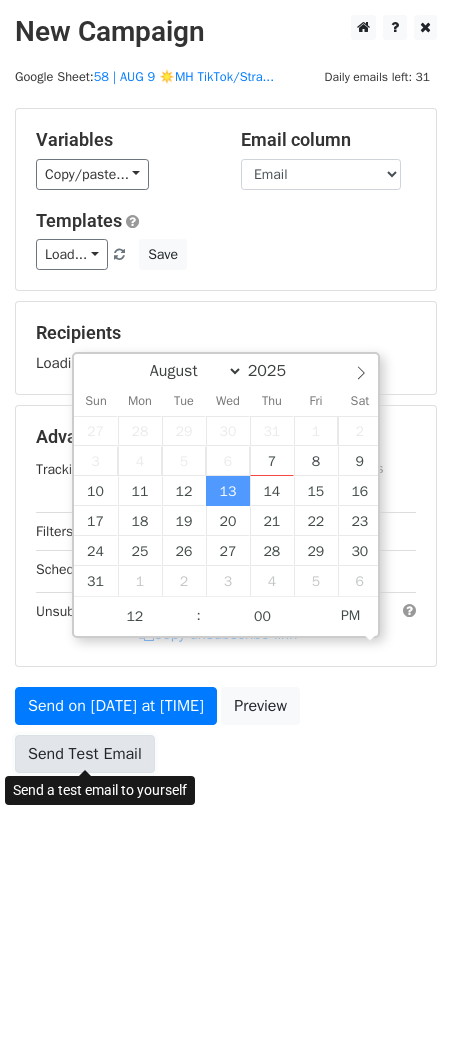 click on "Send Test Email" at bounding box center [85, 754] 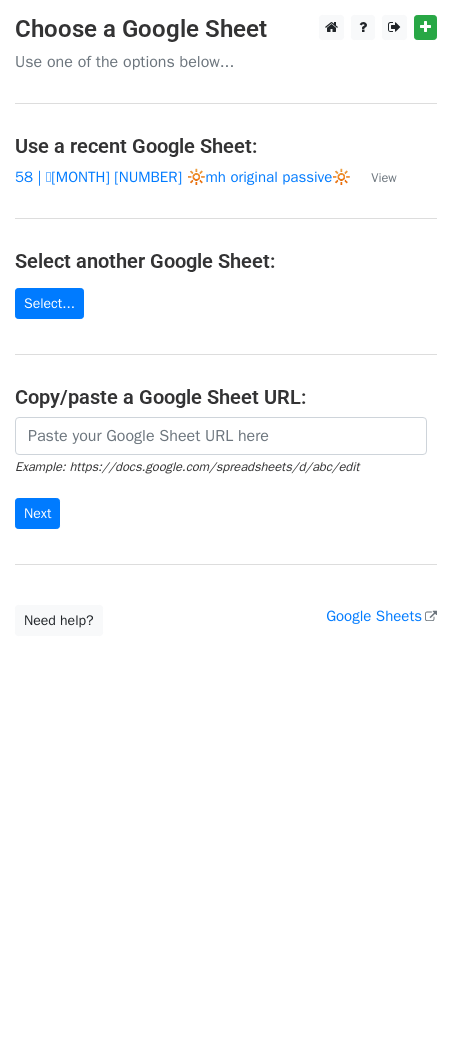 scroll, scrollTop: 0, scrollLeft: 0, axis: both 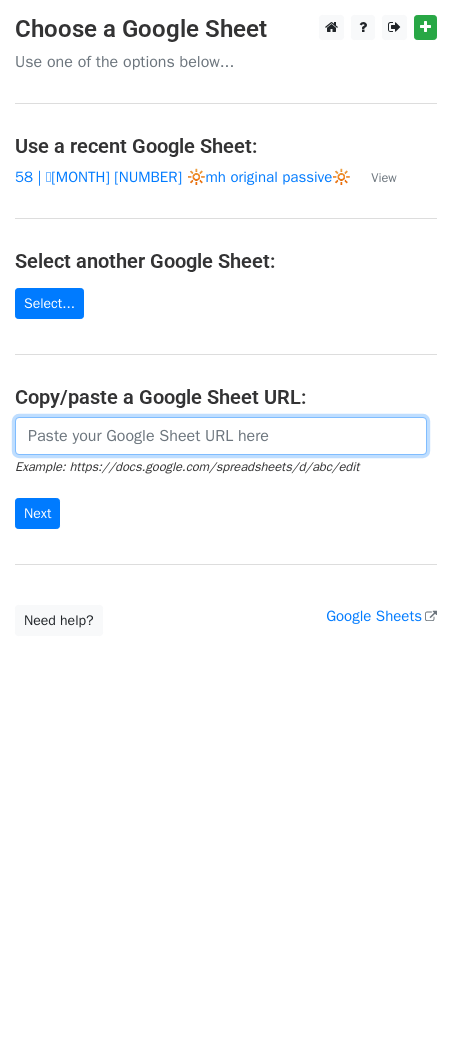 click at bounding box center (221, 436) 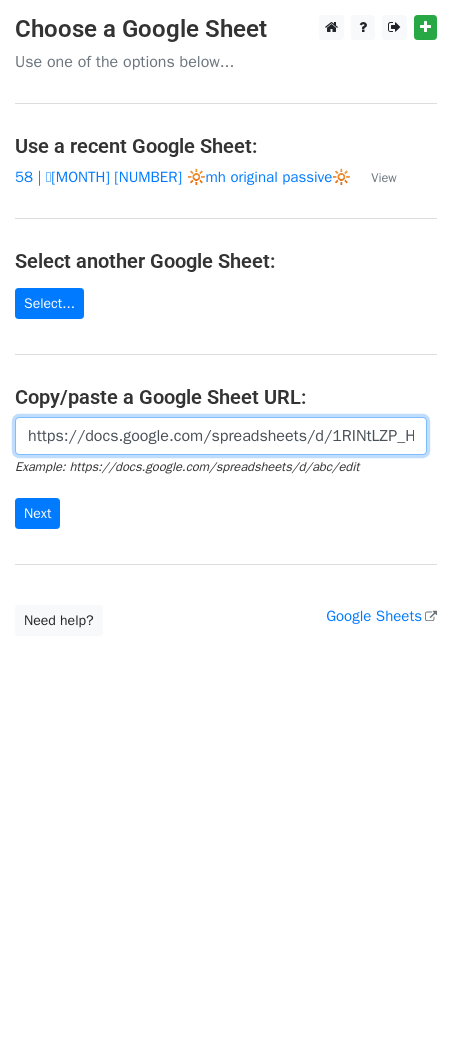 scroll, scrollTop: 0, scrollLeft: 607, axis: horizontal 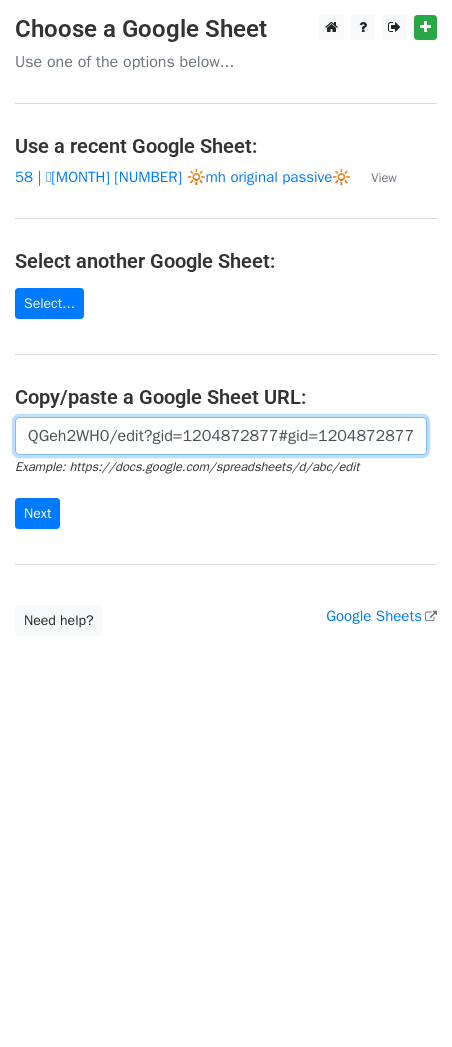 type on "https://docs.google.com/spreadsheets/d/1RINtLZP_Ht5LPByA4VulIpnIUgNpT-cq9BdQGeh2WH0/edit?gid=1204872877#gid=1204872877" 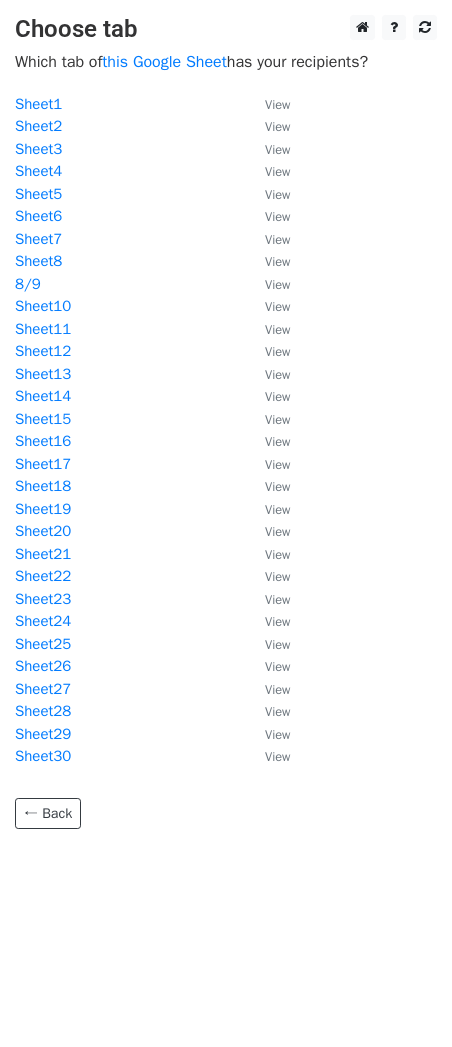 scroll, scrollTop: 0, scrollLeft: 0, axis: both 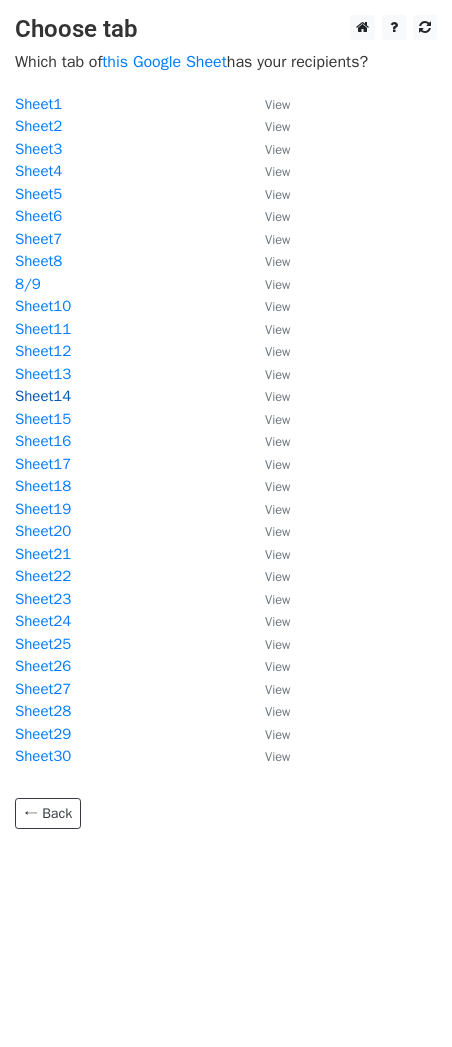 click on "Sheet14" at bounding box center [43, 396] 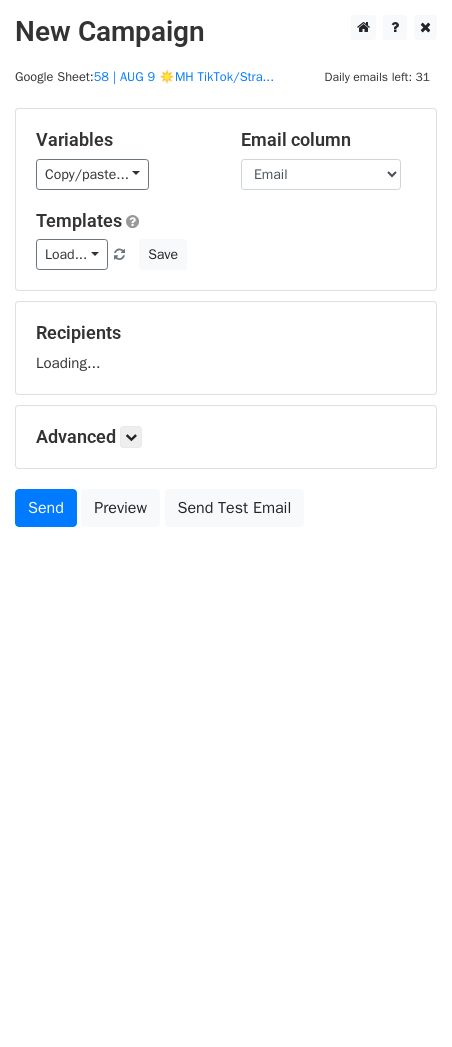 scroll, scrollTop: 0, scrollLeft: 0, axis: both 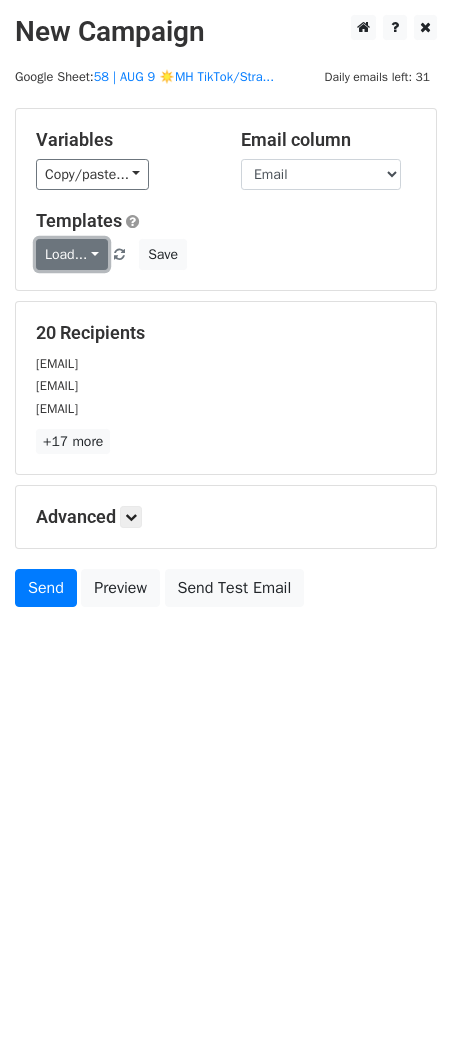 click on "Load..." at bounding box center (72, 254) 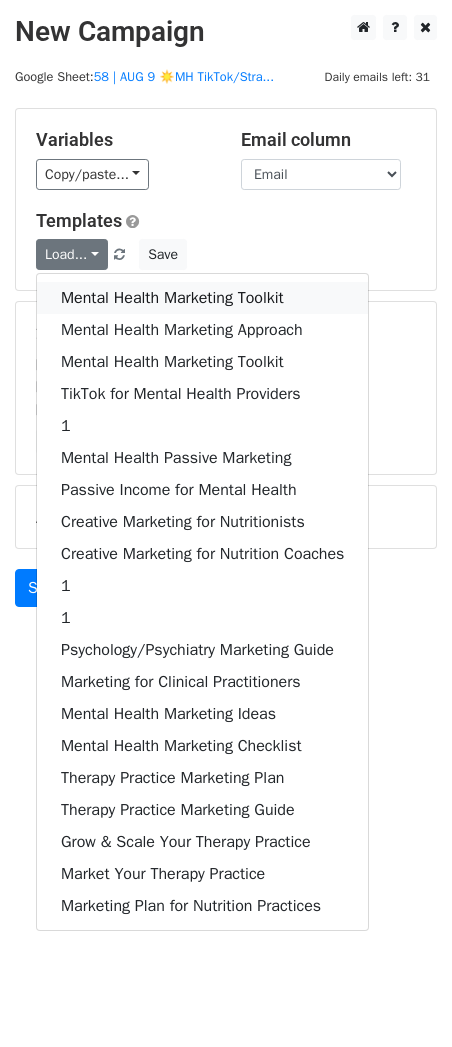 click on "Mental Health Marketing Toolkit" at bounding box center (202, 298) 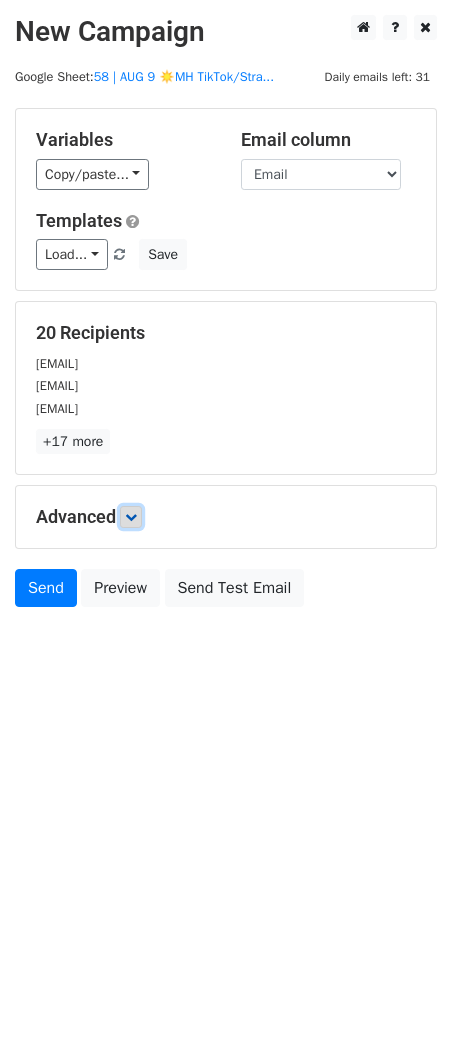 click at bounding box center (131, 517) 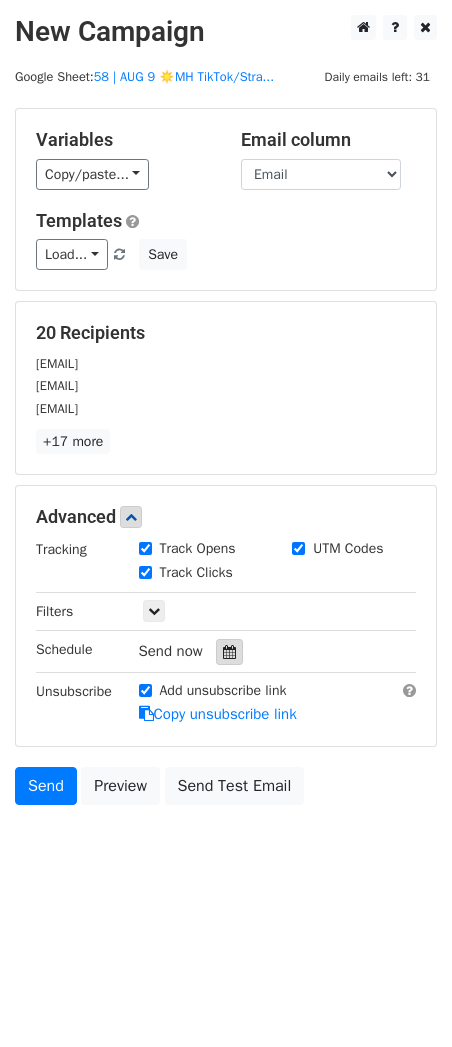 click at bounding box center (229, 652) 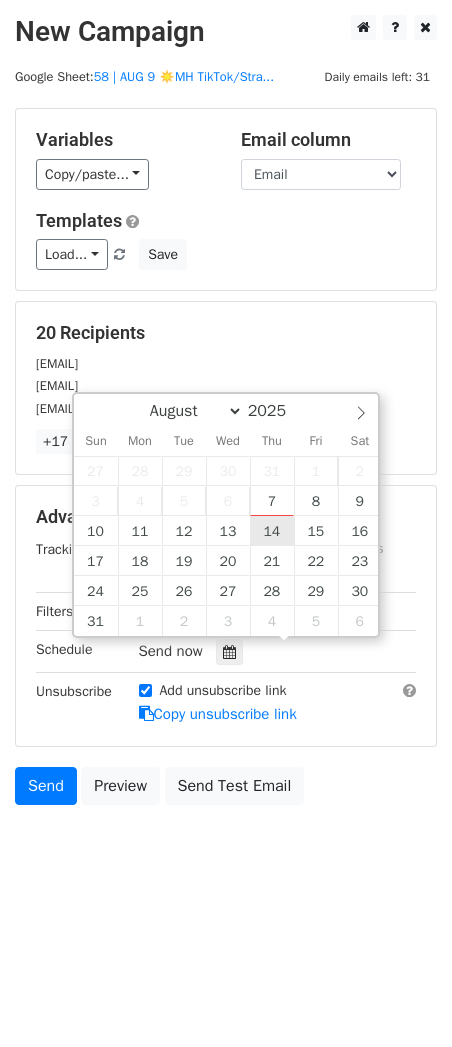 type on "2025-08-14 12:00" 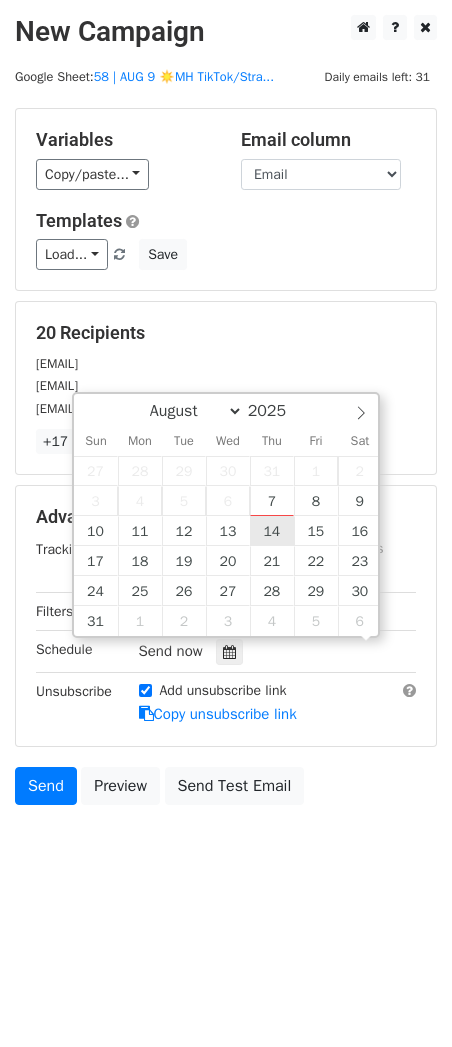 scroll, scrollTop: 0, scrollLeft: 0, axis: both 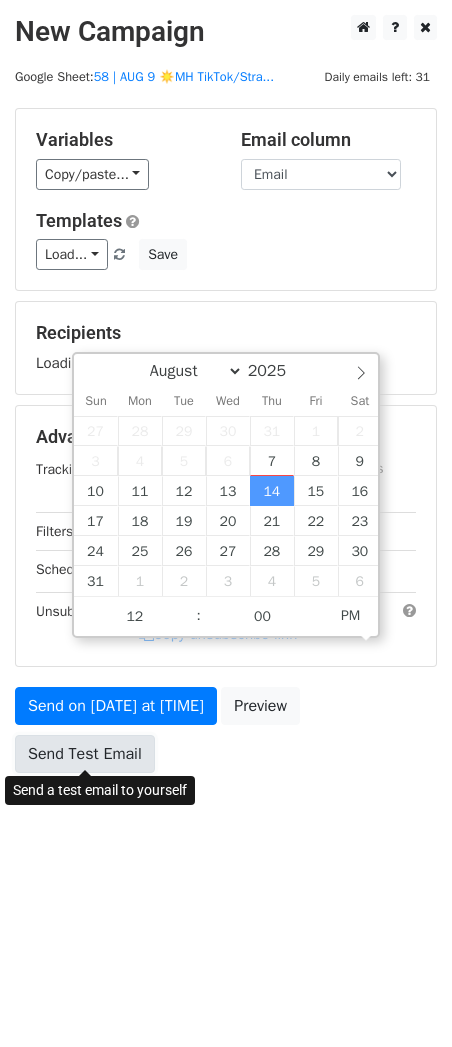 click on "Send Test Email" at bounding box center (85, 754) 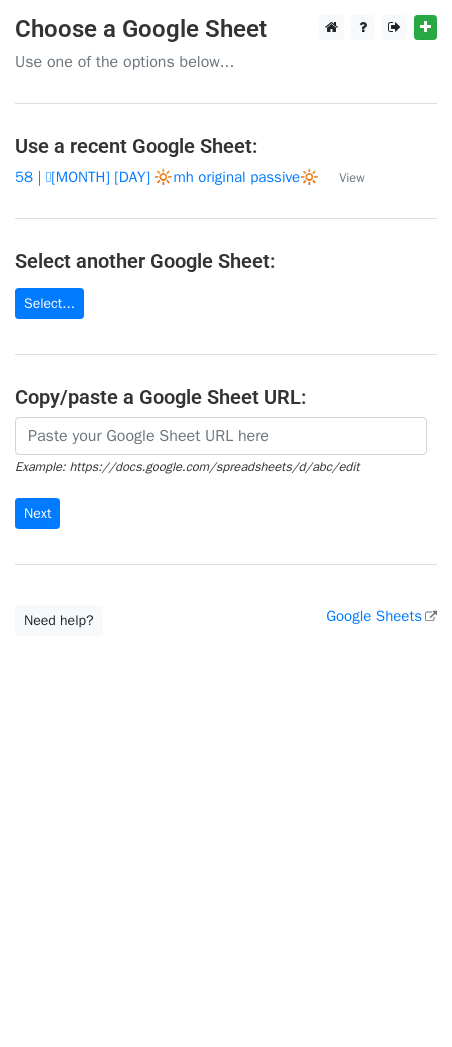scroll, scrollTop: 0, scrollLeft: 0, axis: both 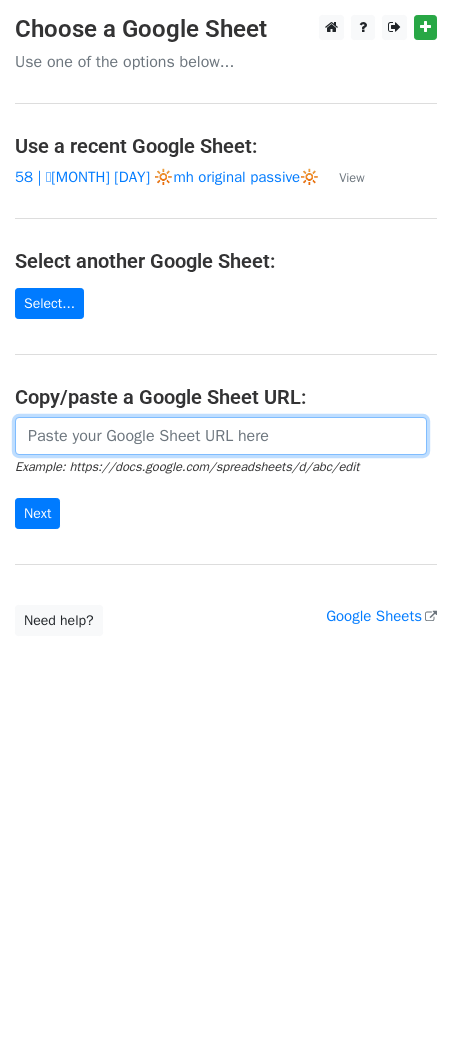 click at bounding box center [221, 436] 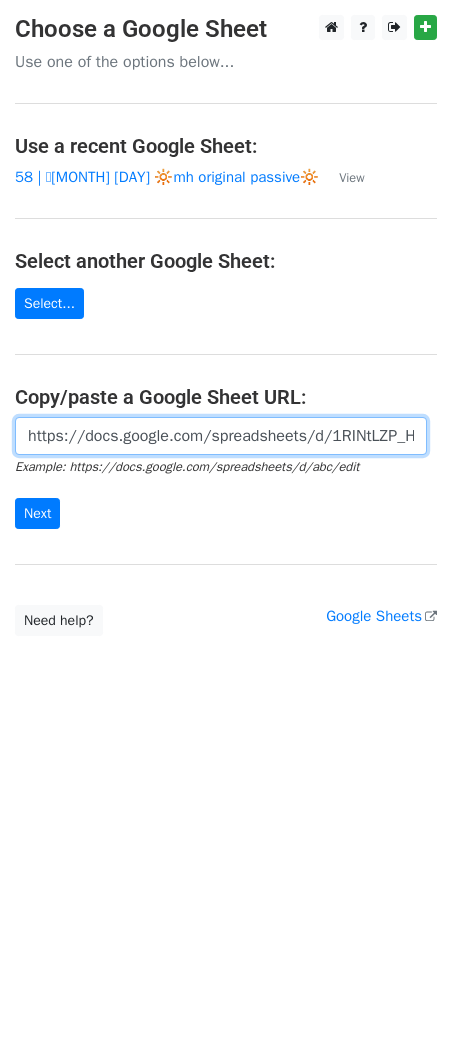 scroll, scrollTop: 0, scrollLeft: 607, axis: horizontal 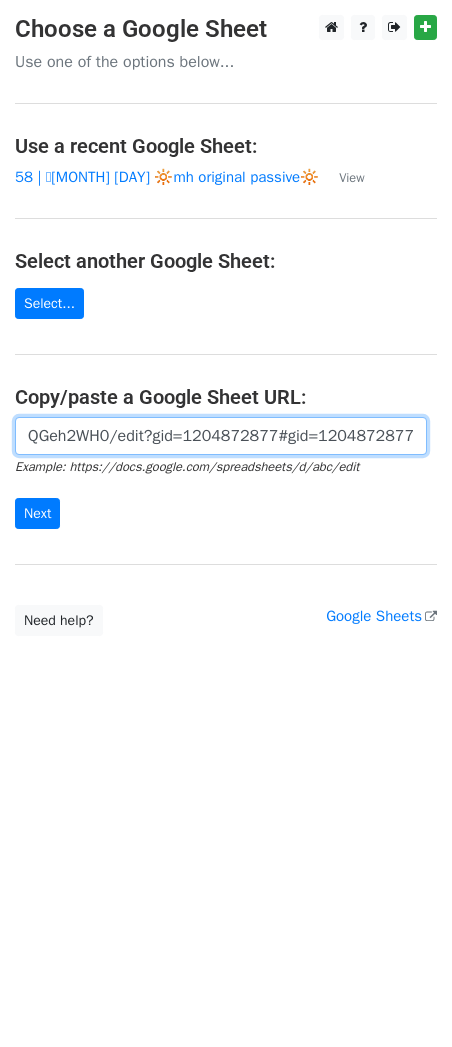 type on "https://docs.google.com/spreadsheets/d/1RINtLZP_Ht5LPByA4VulIpnIUgNpT-cq9BdQGeh2WH0/edit?gid=1204872877#gid=1204872877" 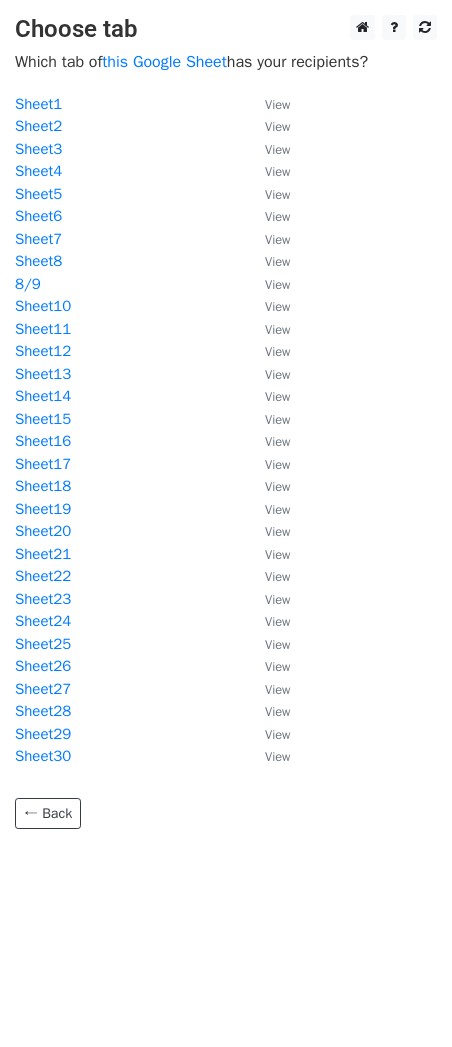 scroll, scrollTop: 0, scrollLeft: 0, axis: both 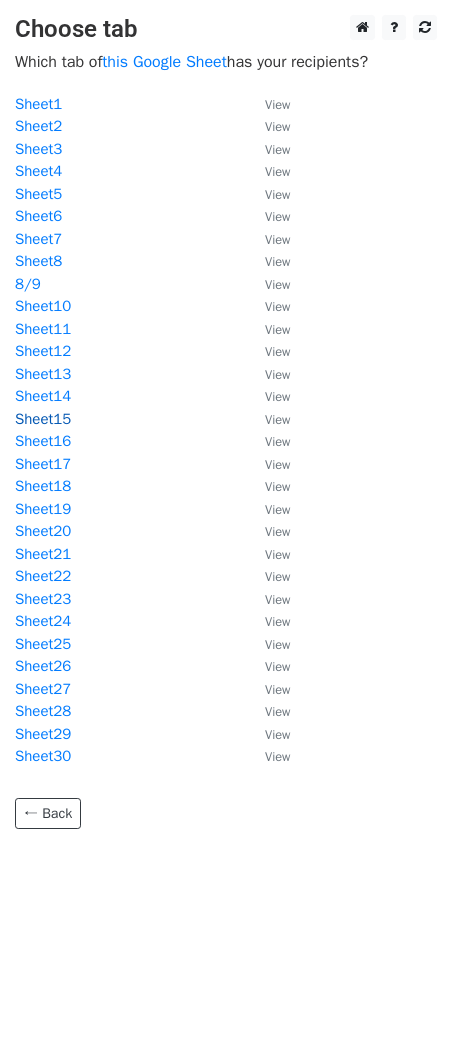click on "Sheet15" at bounding box center (43, 419) 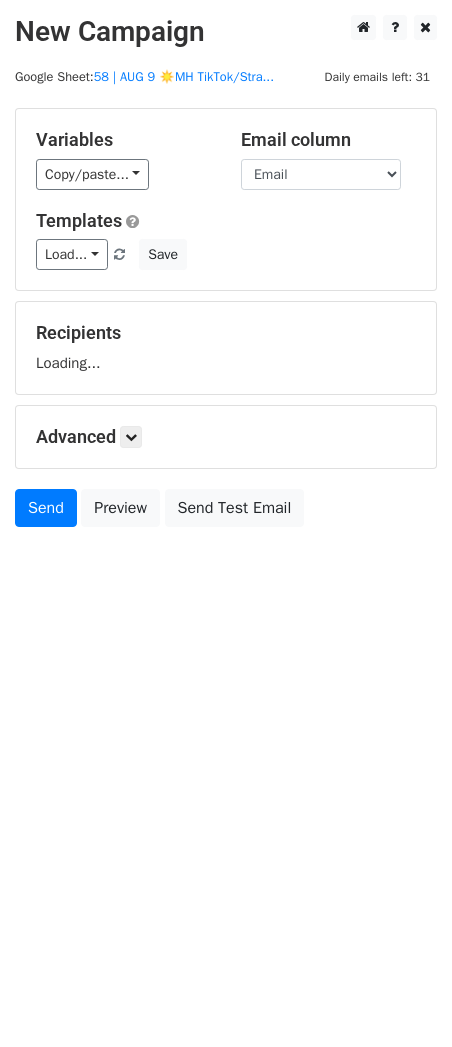 scroll, scrollTop: 0, scrollLeft: 0, axis: both 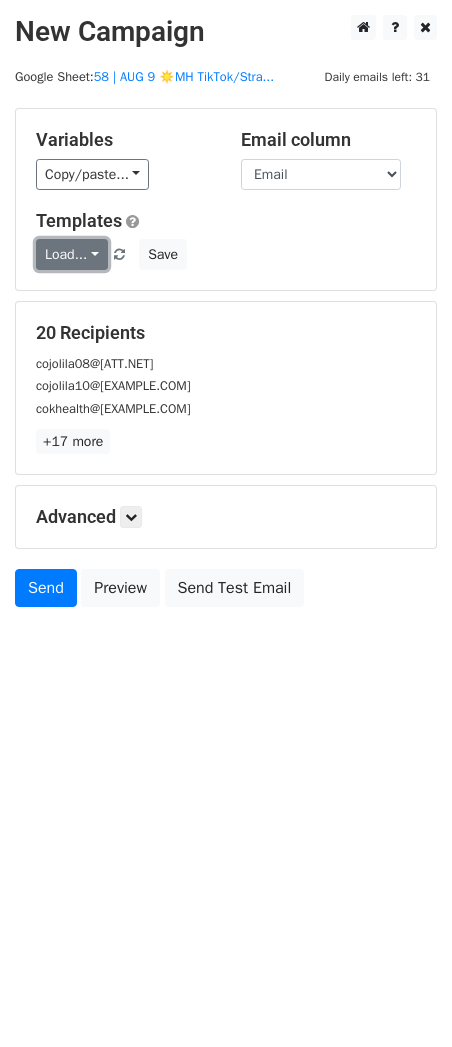 click on "Load..." at bounding box center (72, 254) 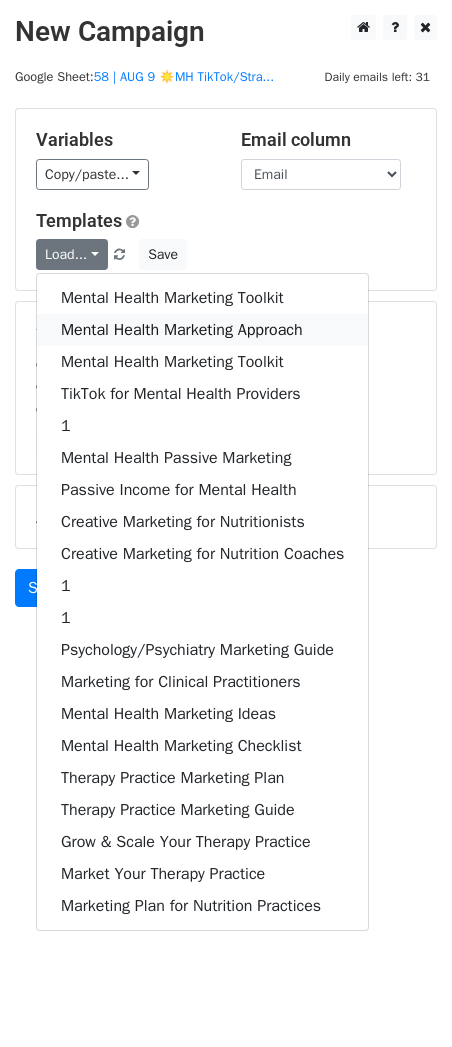 click on "Mental Health Marketing Approach" at bounding box center (202, 330) 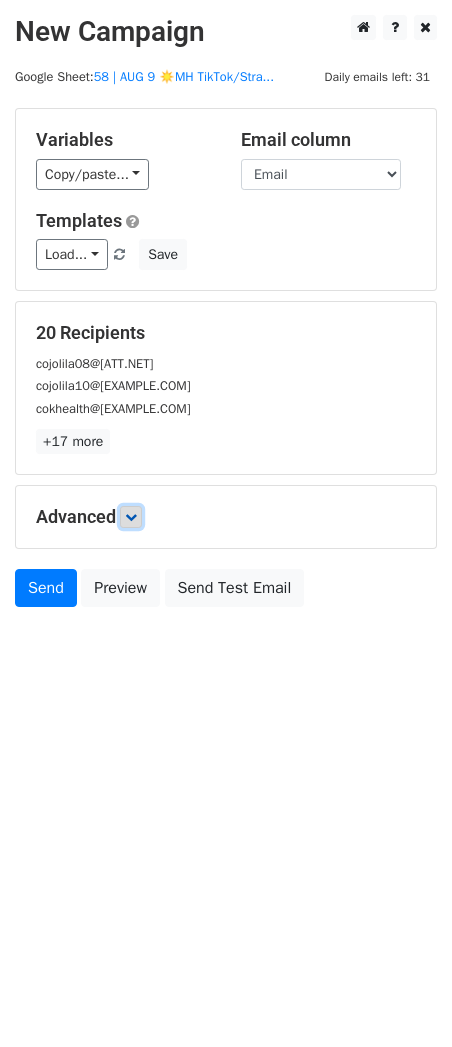 click at bounding box center (131, 517) 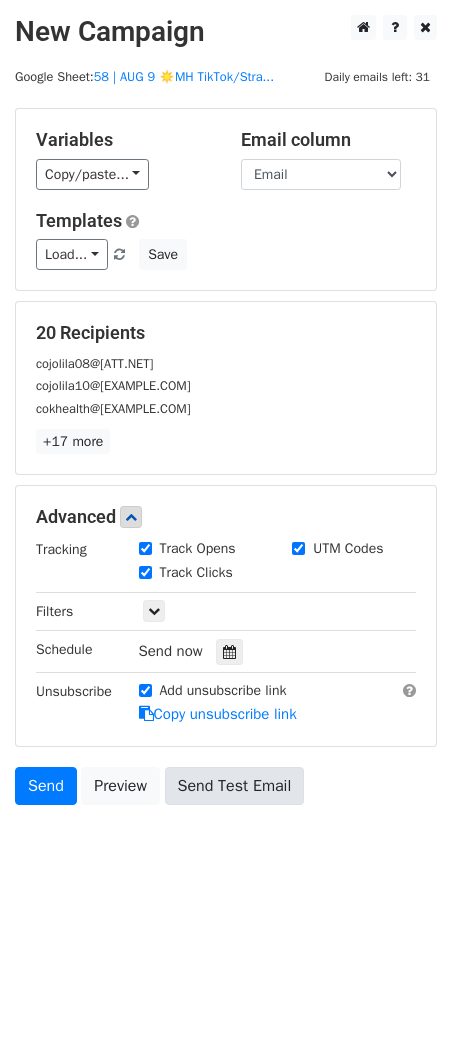 click at bounding box center (229, 652) 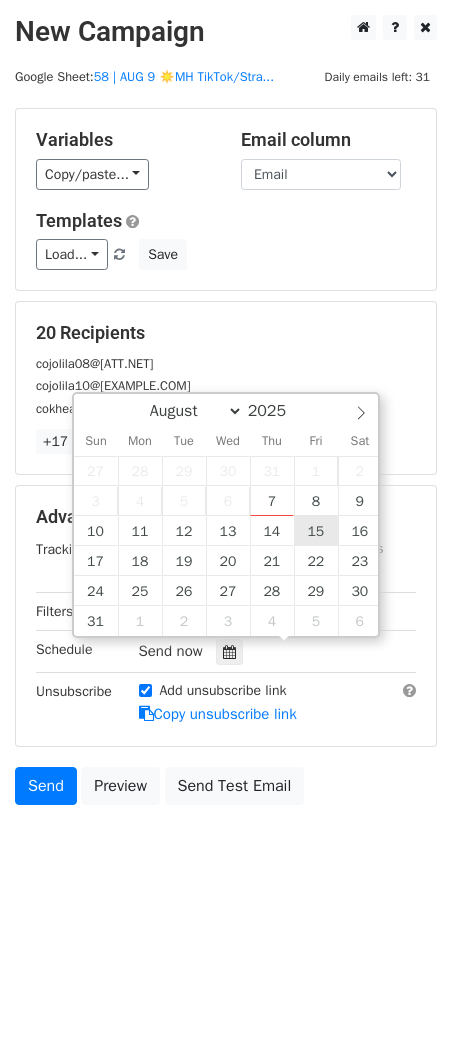 type on "[DATE] [TIME]" 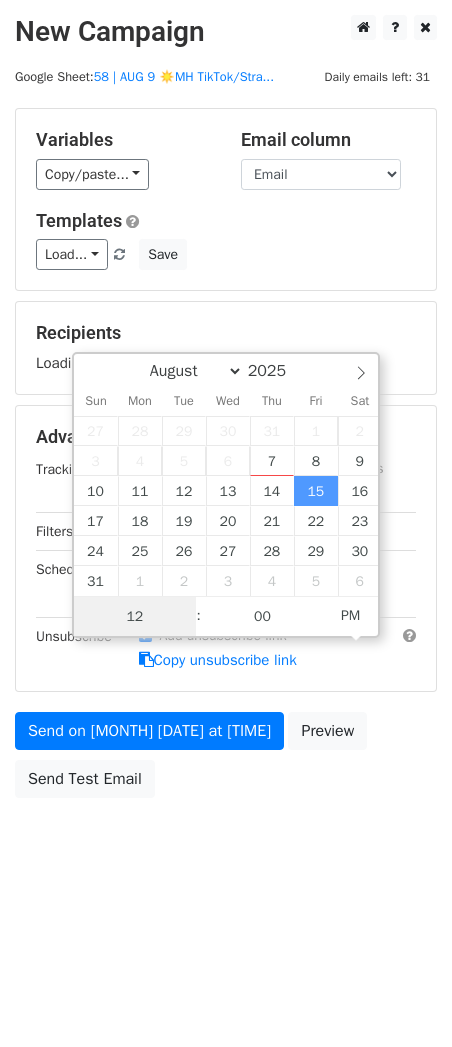 scroll, scrollTop: 0, scrollLeft: 0, axis: both 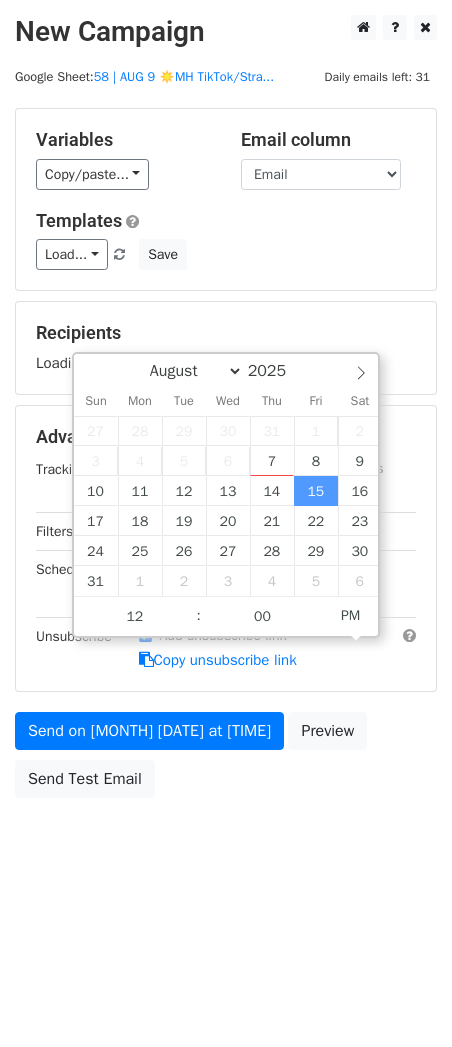 click on "Send on [MONTH] [DATE] at [TIME]
Preview
Send Test Email" at bounding box center (226, 760) 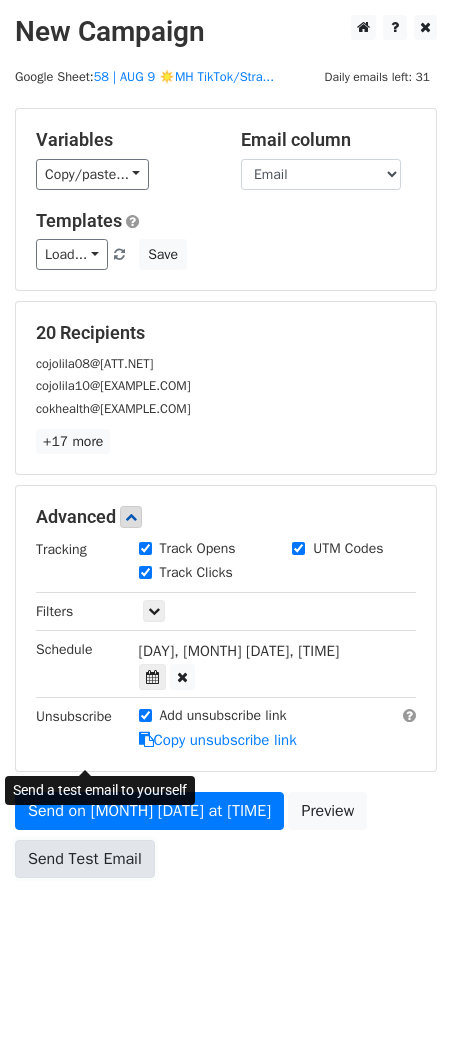 click on "cojolila08@[ATT.NET]
cojolila10@[EXAMPLE.COM]
cokhealth@[EXAMPLE.COM]" at bounding box center (226, 498) 